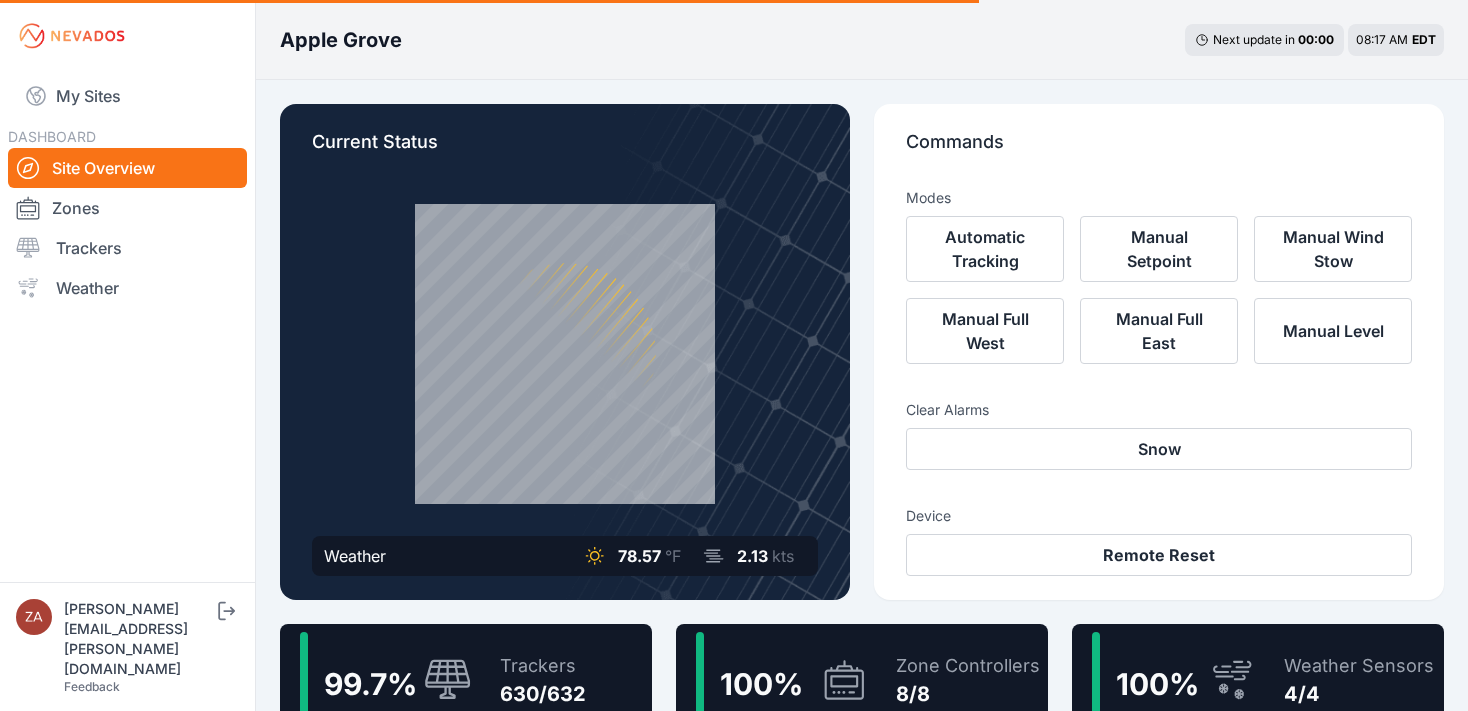 scroll, scrollTop: 0, scrollLeft: 0, axis: both 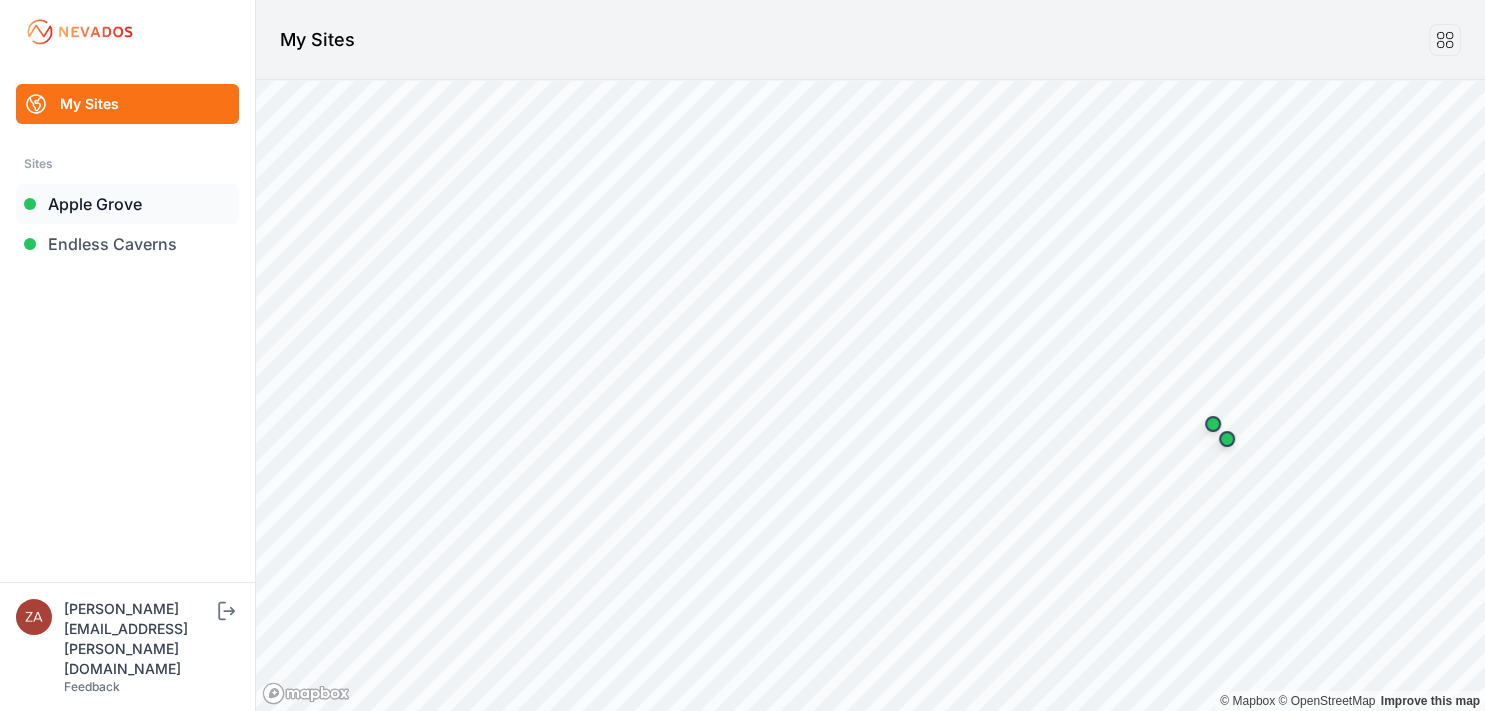 click on "Apple Grove" at bounding box center [127, 204] 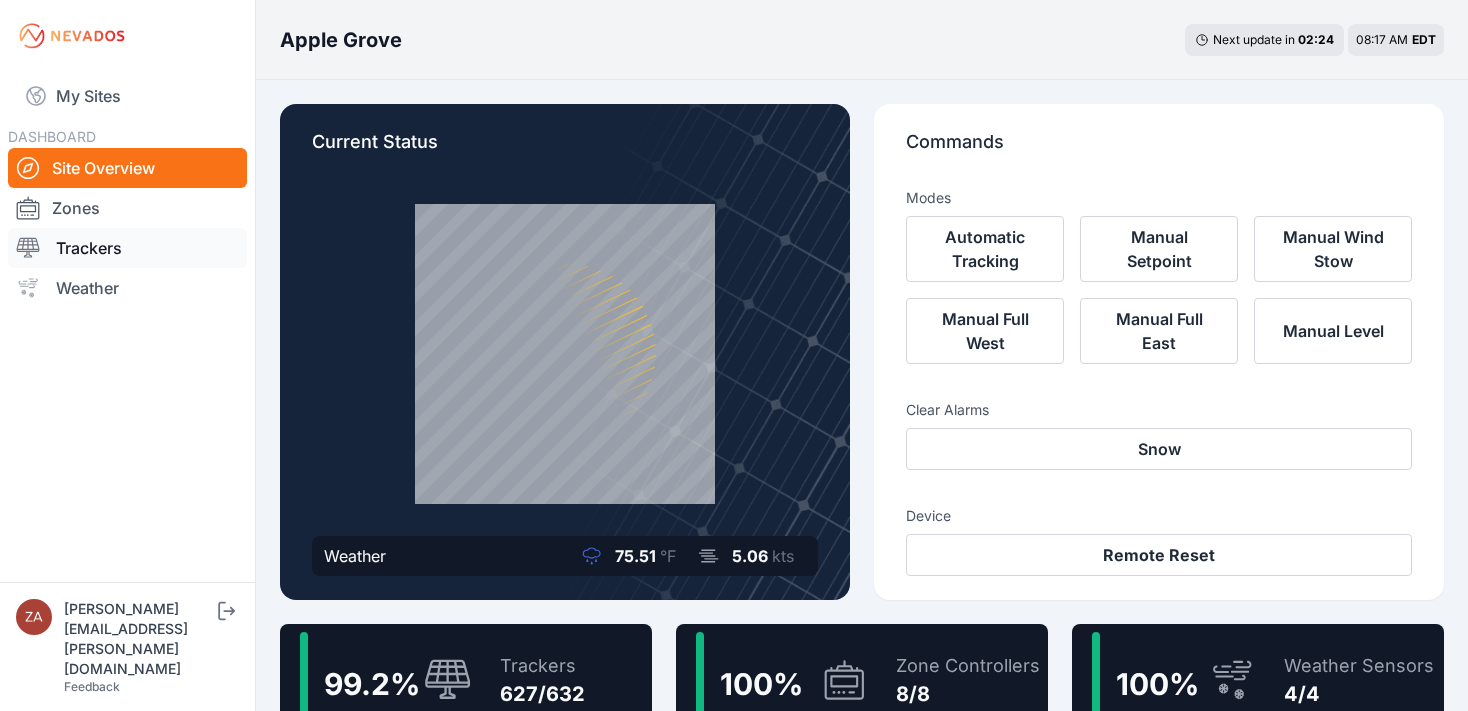 click on "Trackers" at bounding box center (127, 248) 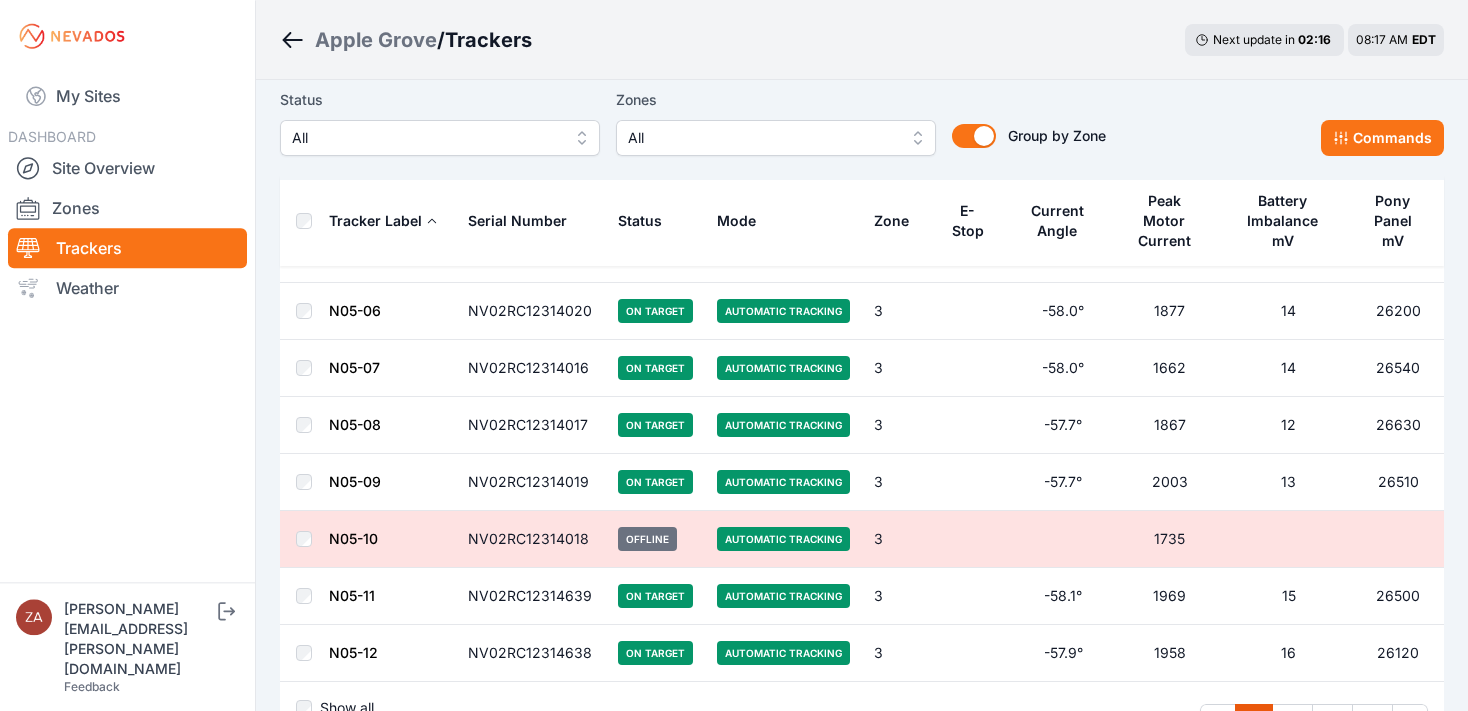 scroll, scrollTop: 11283, scrollLeft: 0, axis: vertical 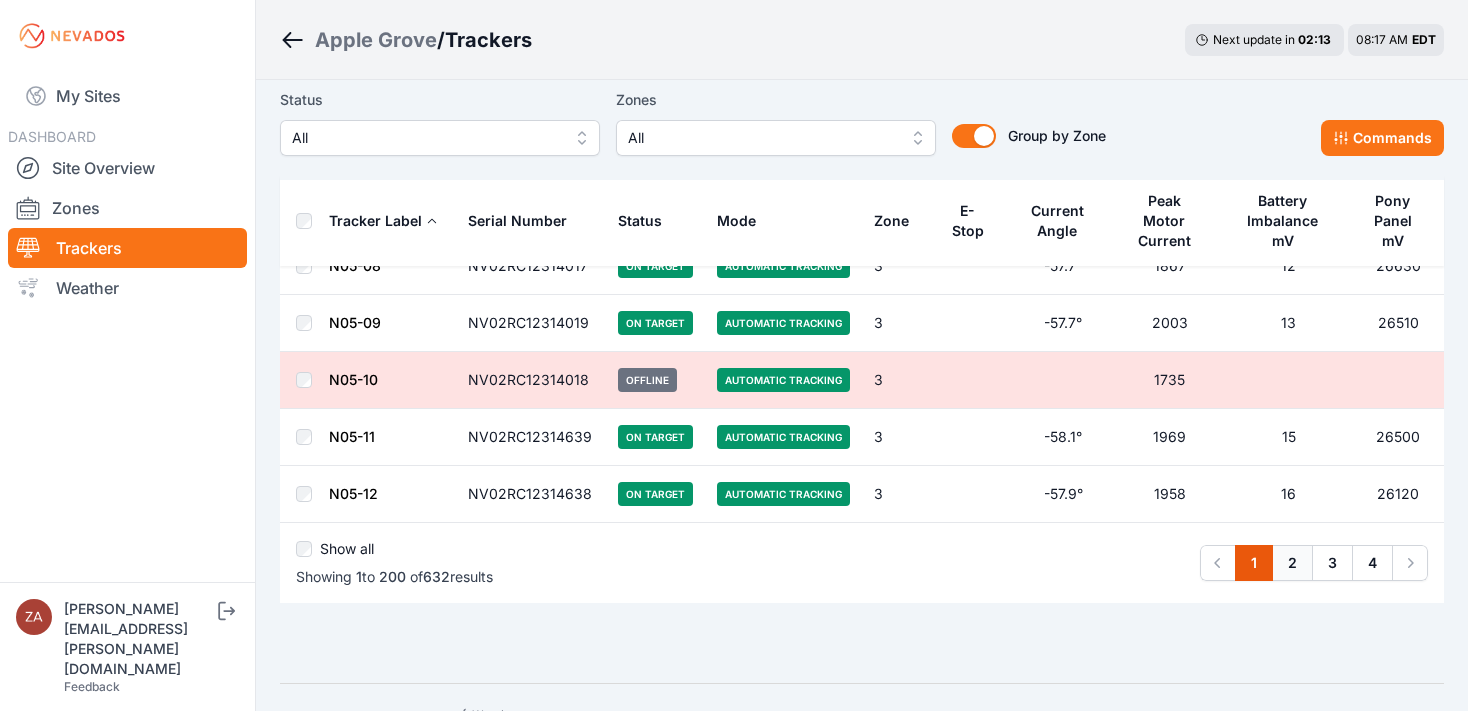click on "2" at bounding box center (1292, 563) 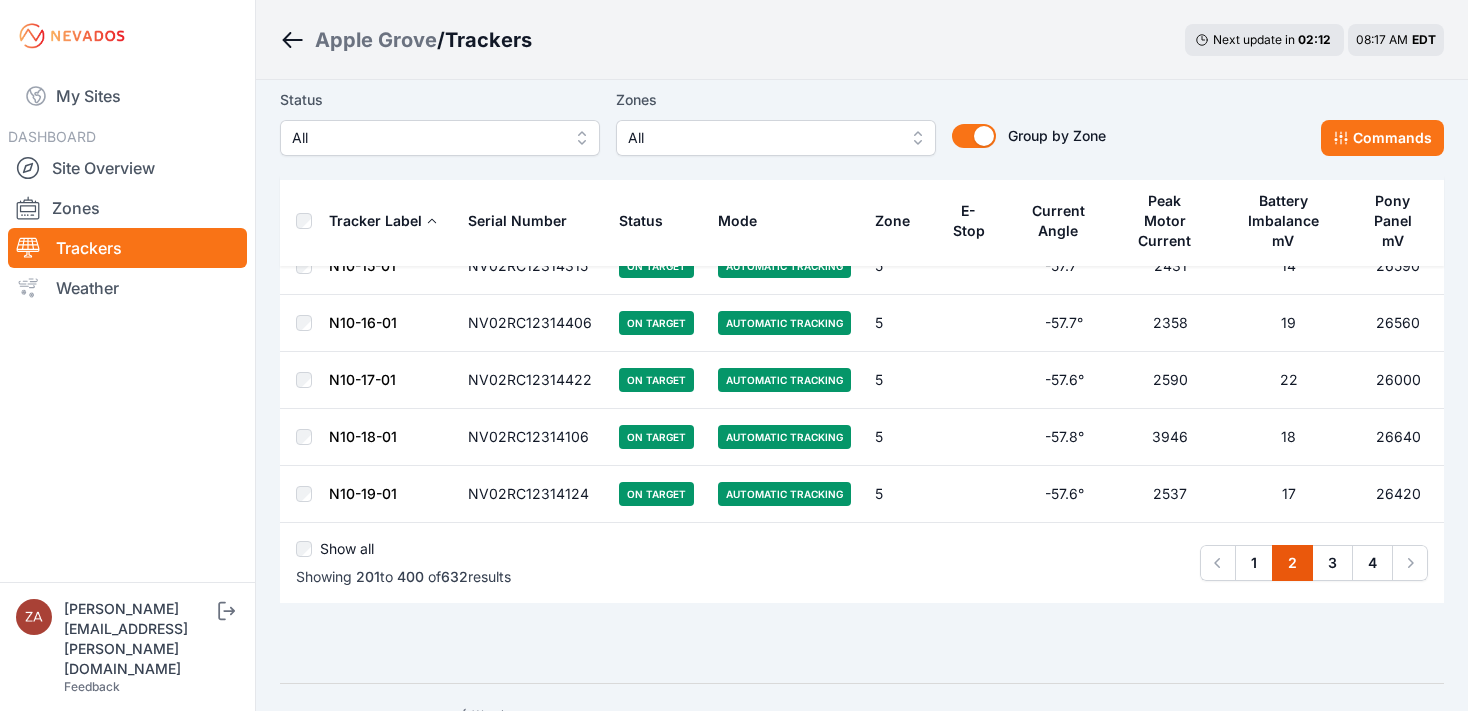 scroll, scrollTop: 0, scrollLeft: 0, axis: both 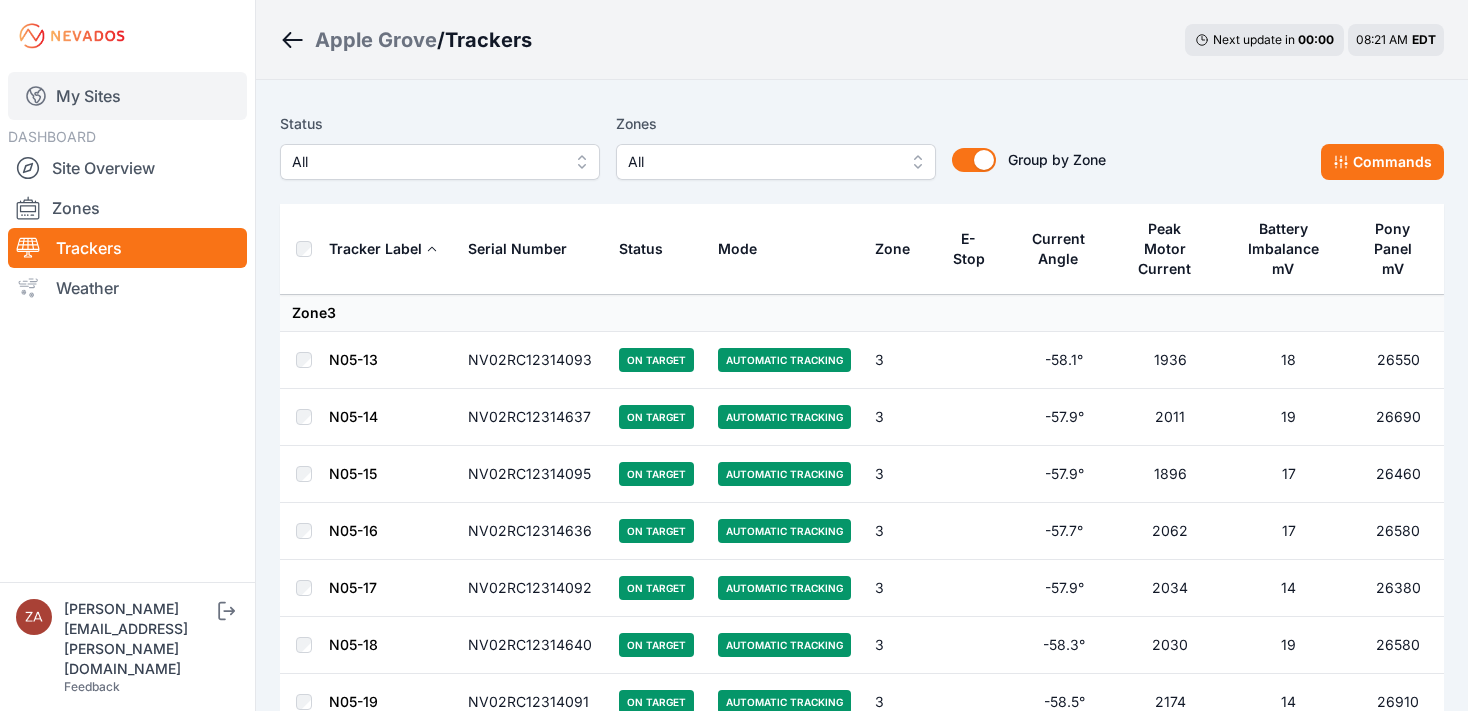 click on "My Sites" at bounding box center (127, 96) 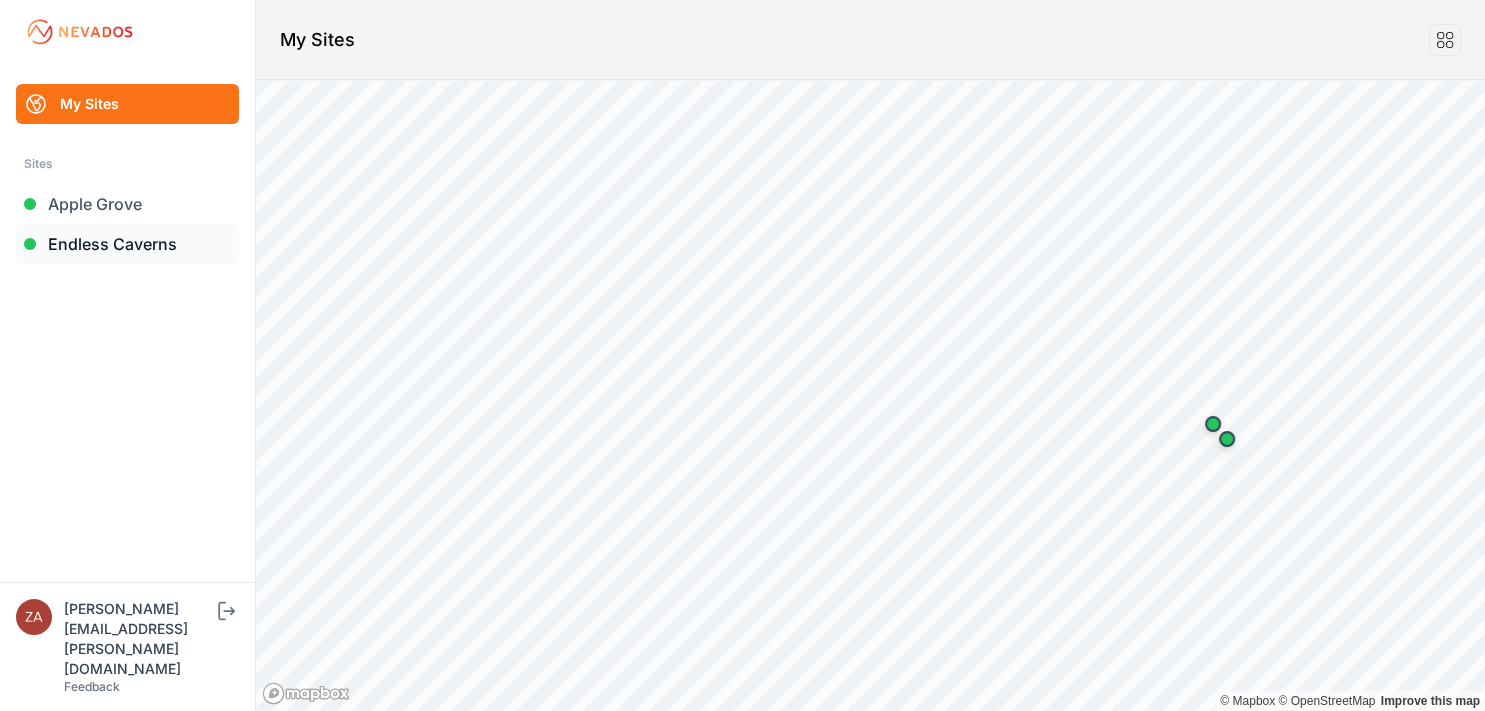 click on "Endless Caverns" at bounding box center (127, 244) 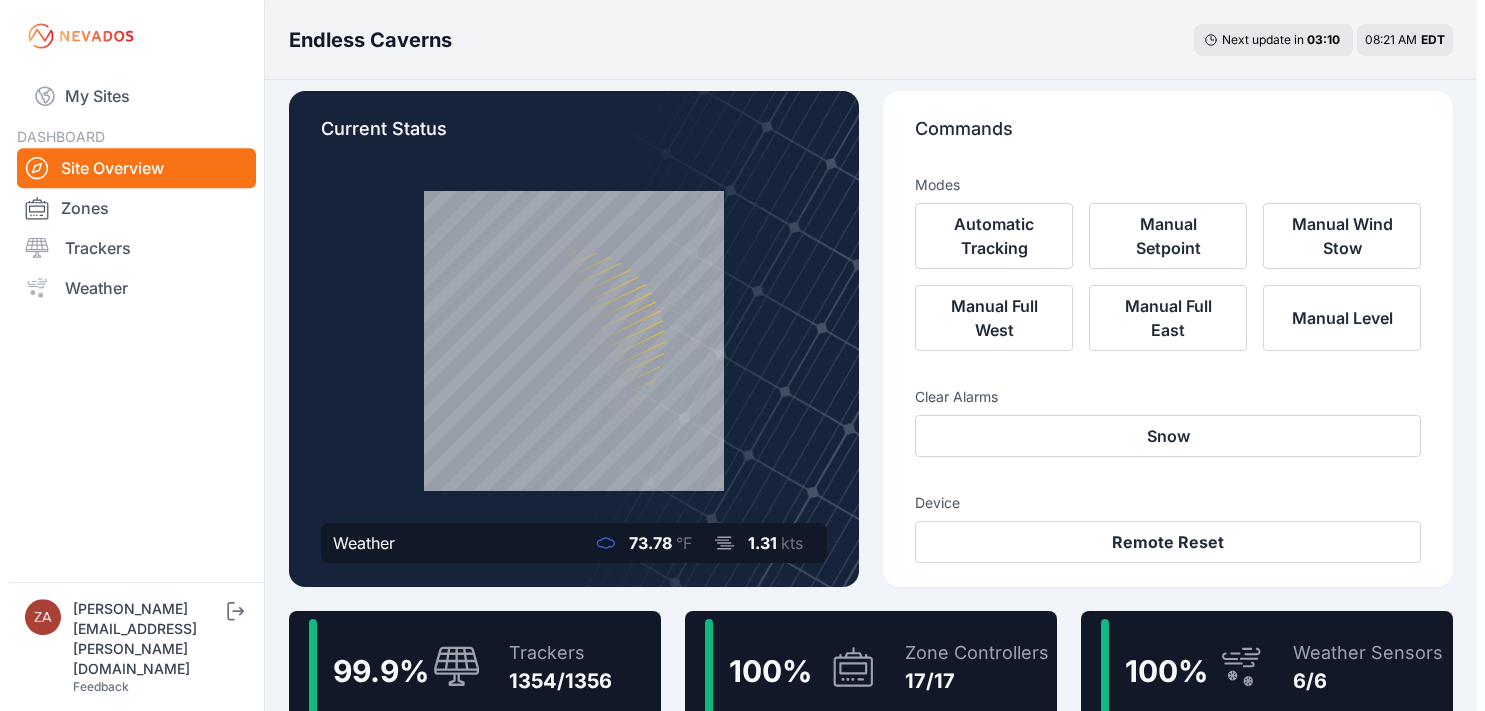 scroll, scrollTop: 0, scrollLeft: 0, axis: both 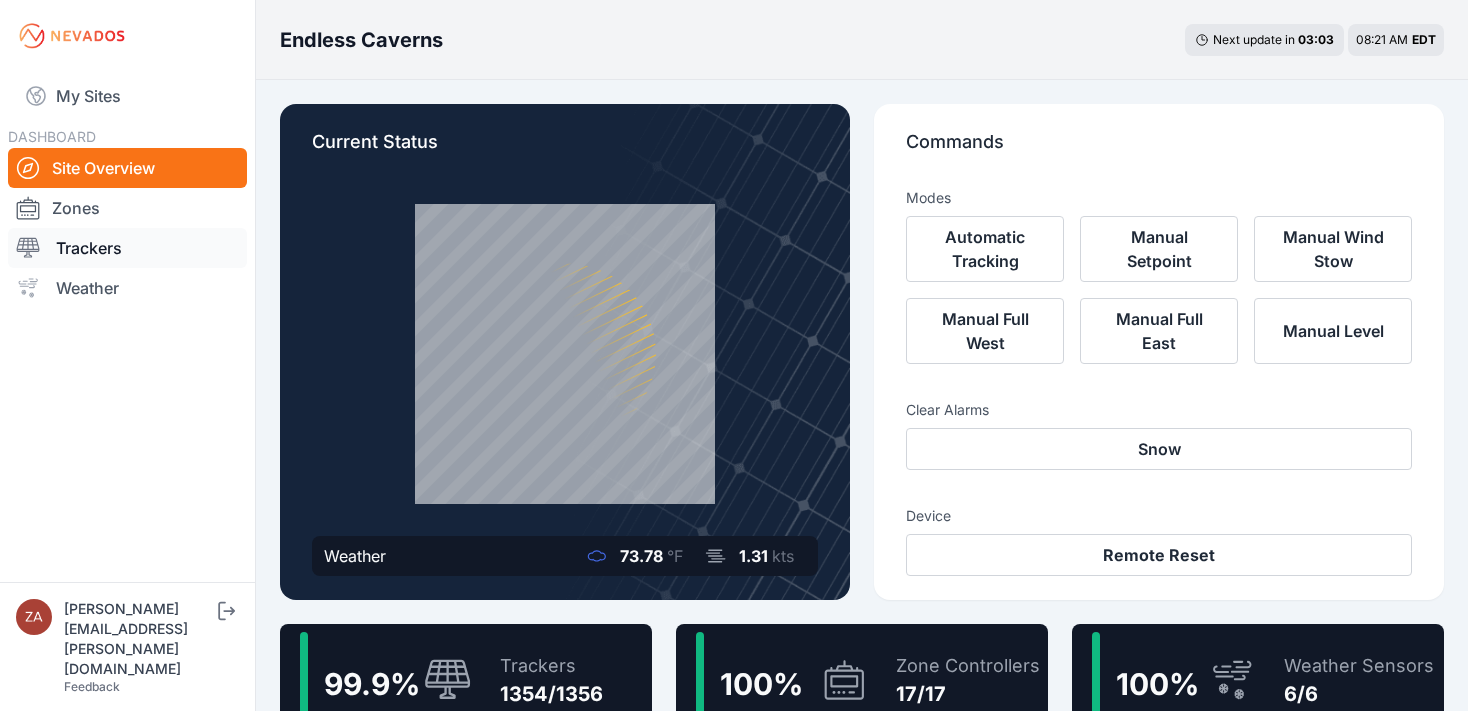 click on "Trackers" at bounding box center [127, 248] 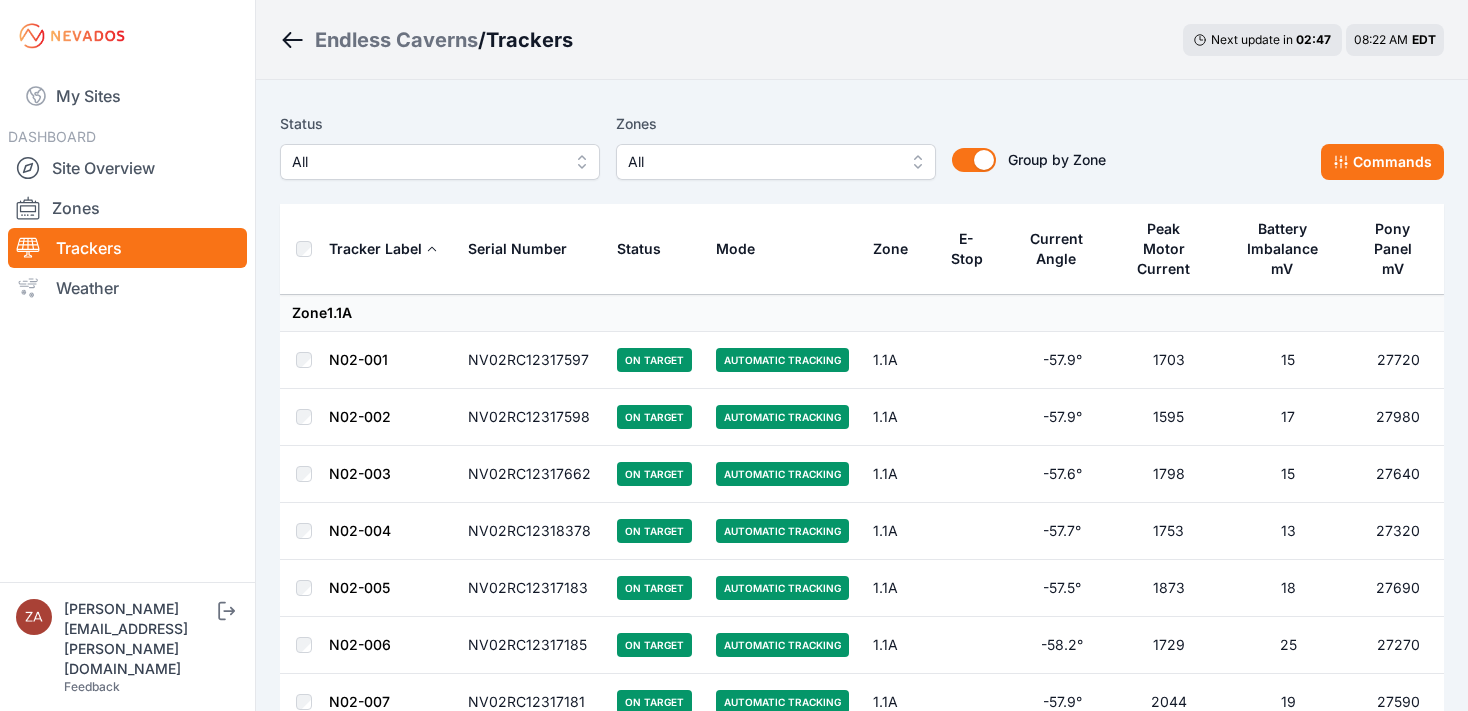 click on "All" at bounding box center [426, 162] 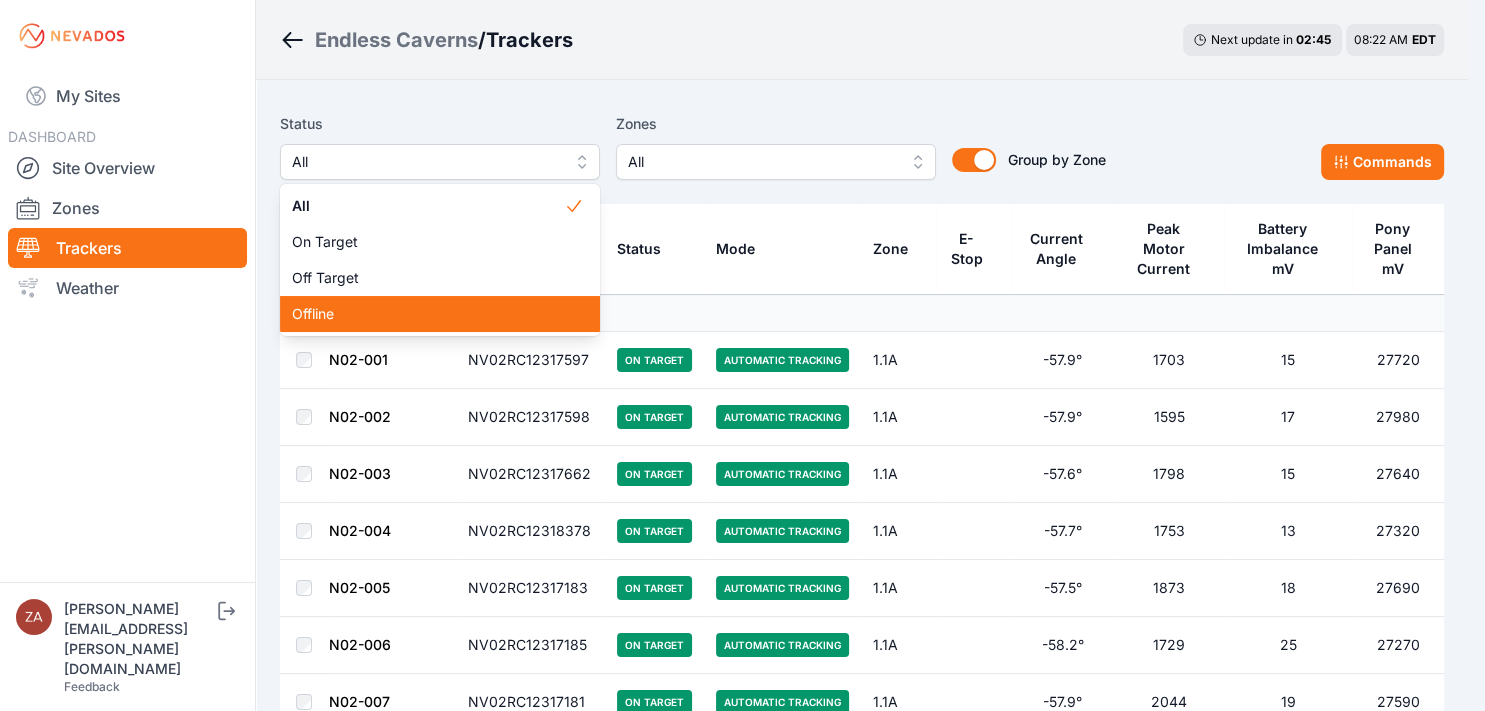 click on "Offline" at bounding box center (428, 314) 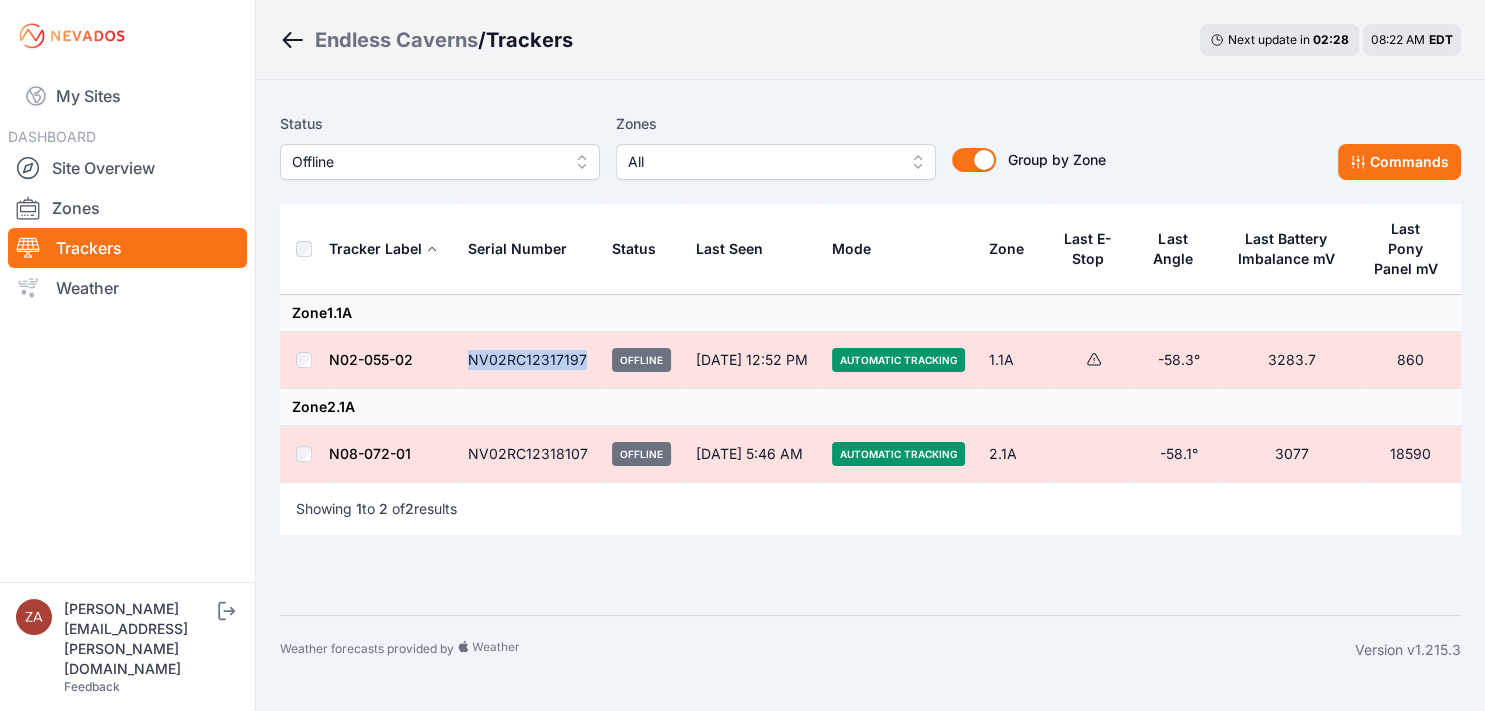 drag, startPoint x: 465, startPoint y: 342, endPoint x: 582, endPoint y: 349, distance: 117.20921 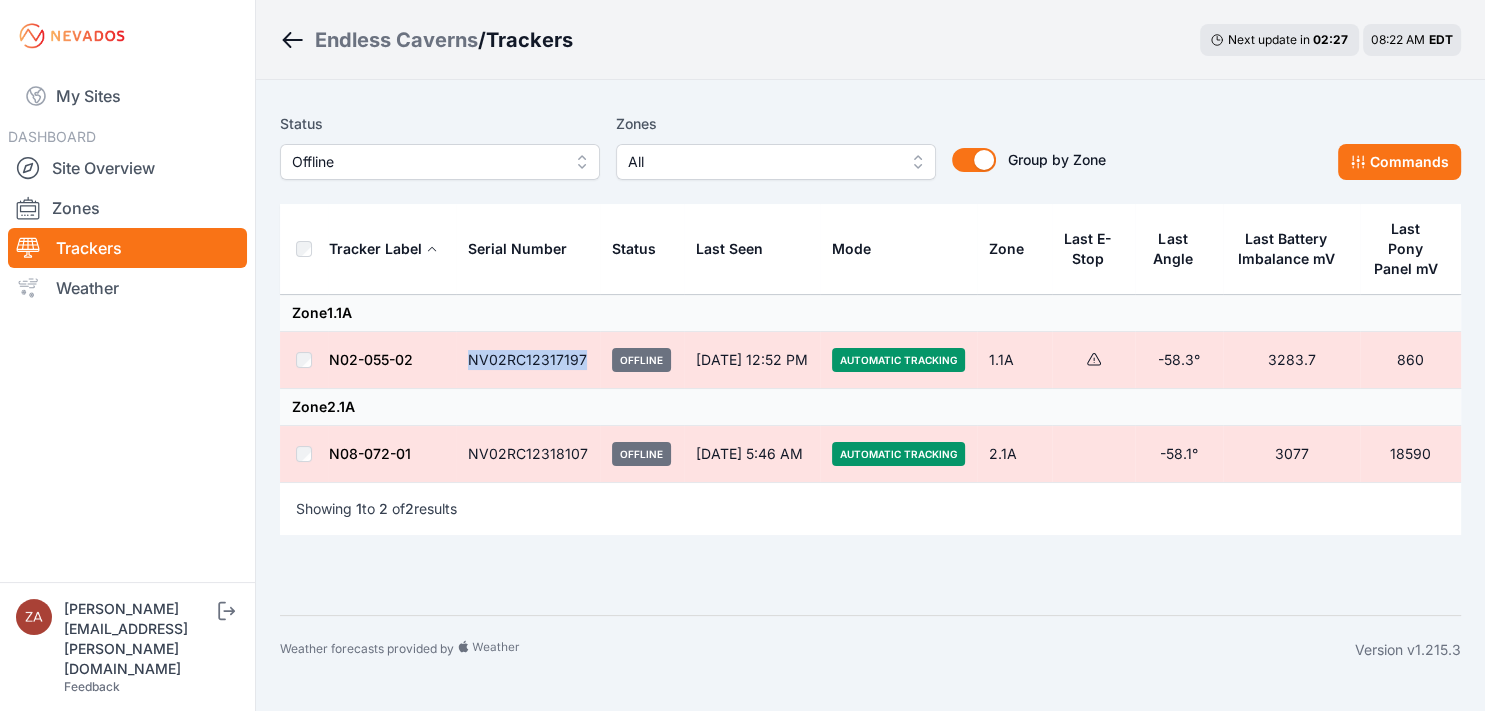 copy on "NV02RC12317197" 